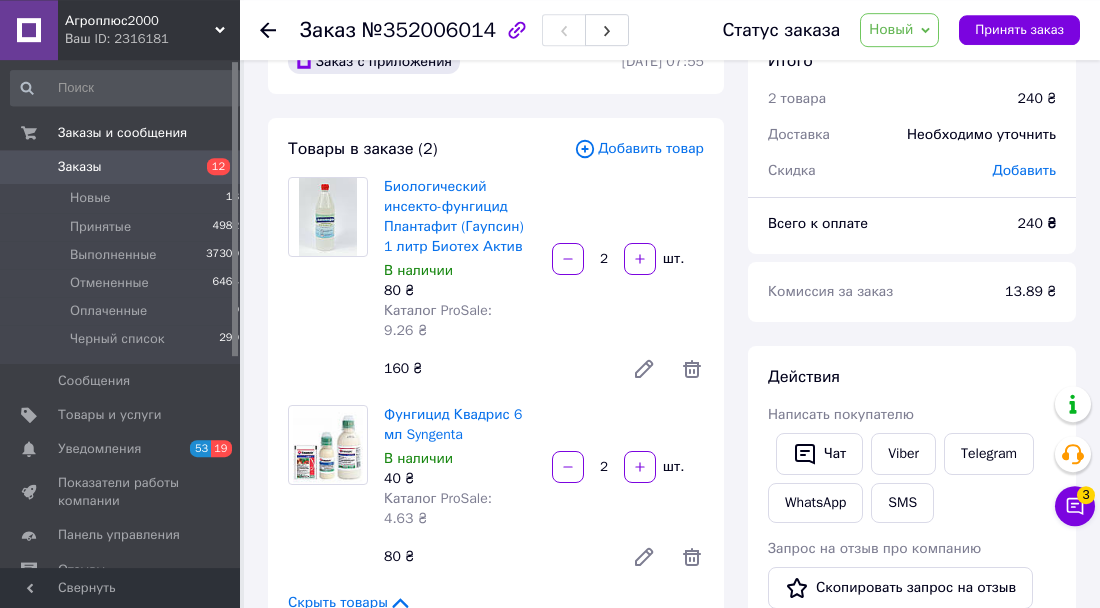scroll, scrollTop: 0, scrollLeft: 0, axis: both 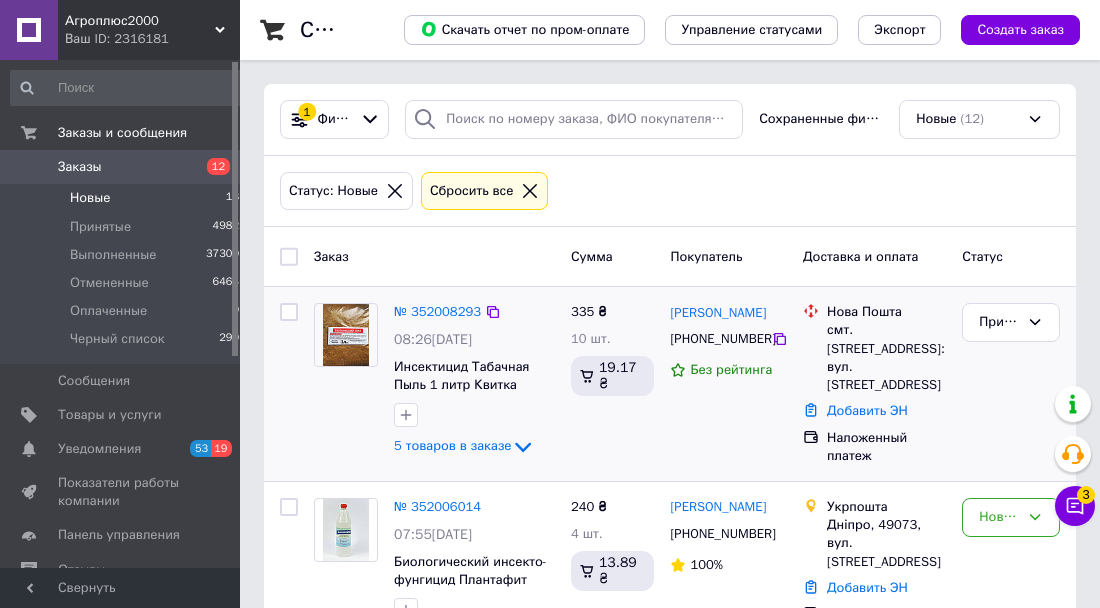 click at bounding box center (346, 335) 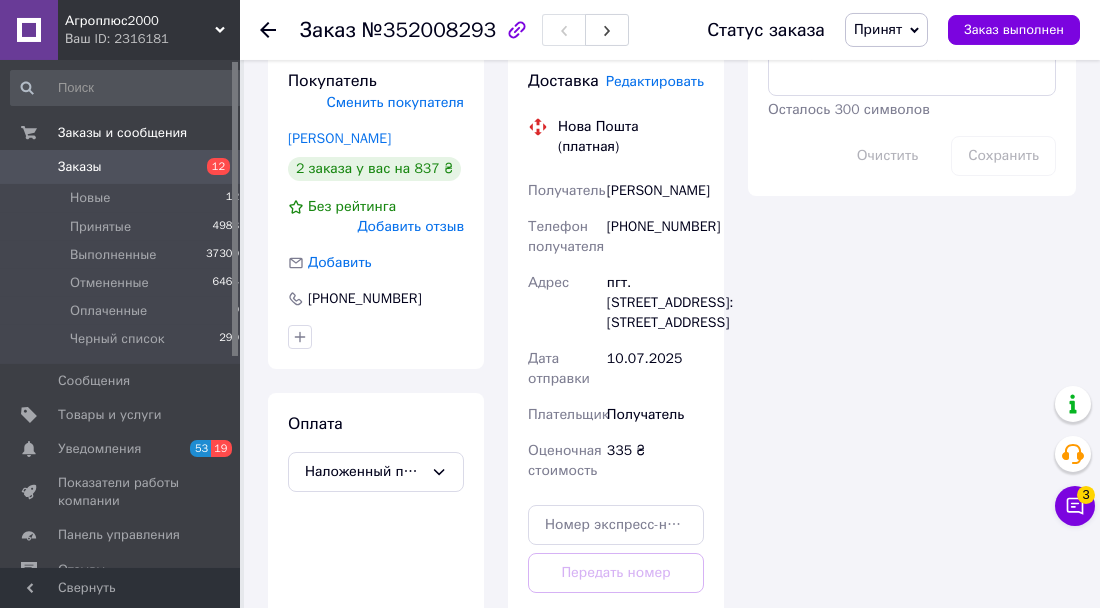 scroll, scrollTop: 1248, scrollLeft: 0, axis: vertical 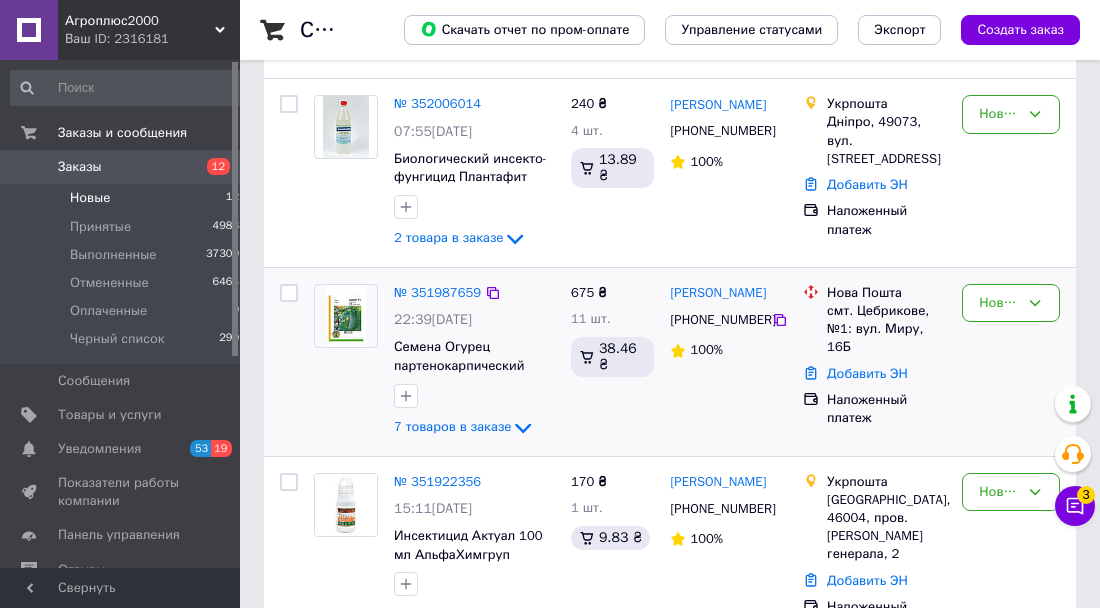 click at bounding box center (345, 316) 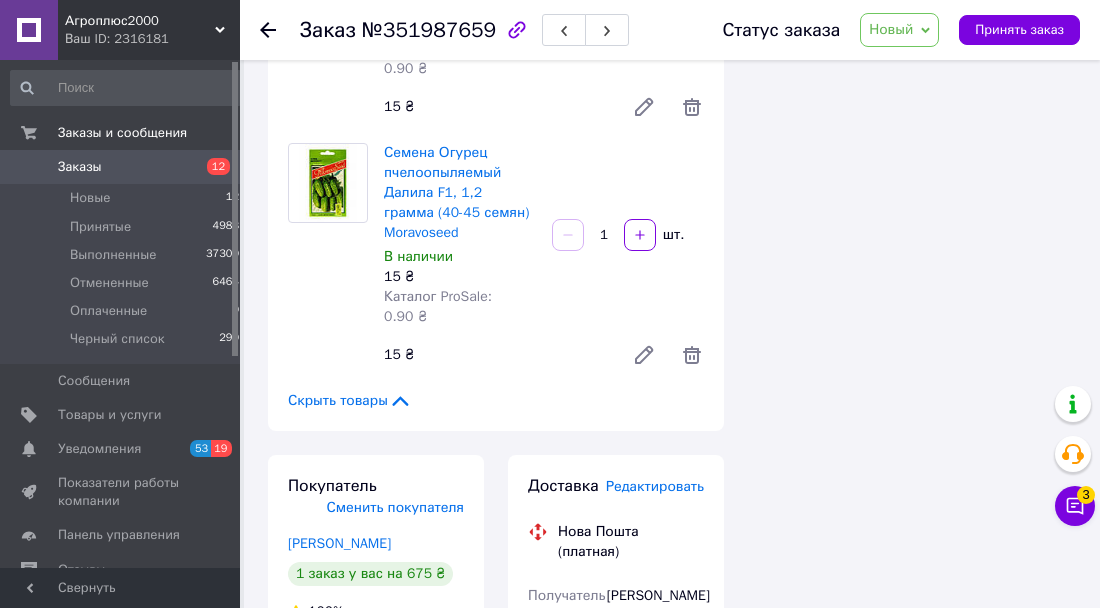 scroll, scrollTop: 936, scrollLeft: 0, axis: vertical 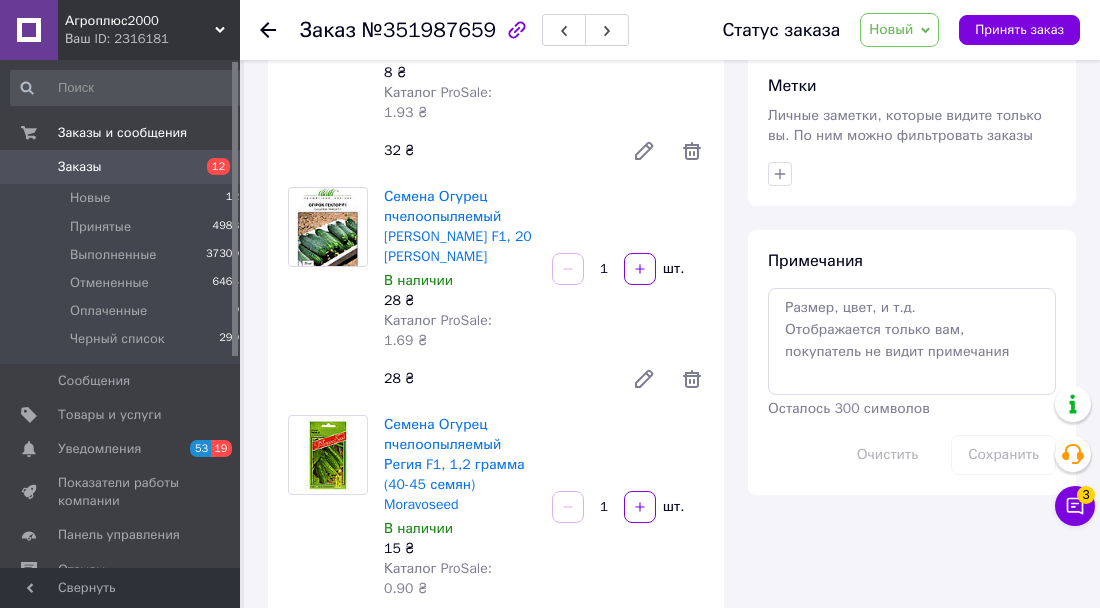 click on "Новый" at bounding box center (891, 29) 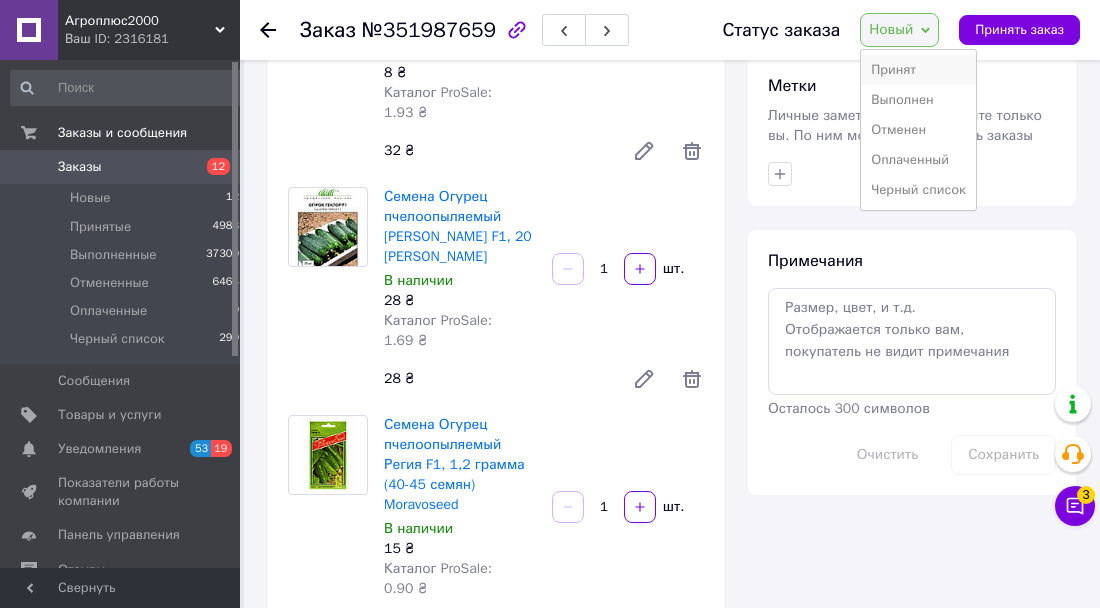 click on "Принят" at bounding box center (918, 70) 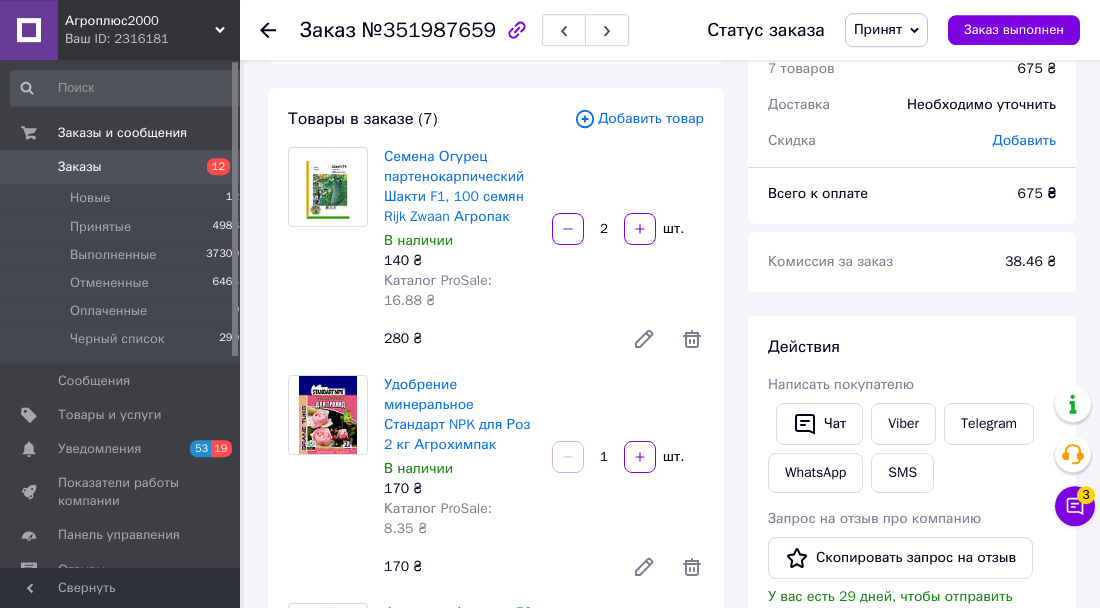 scroll, scrollTop: 0, scrollLeft: 0, axis: both 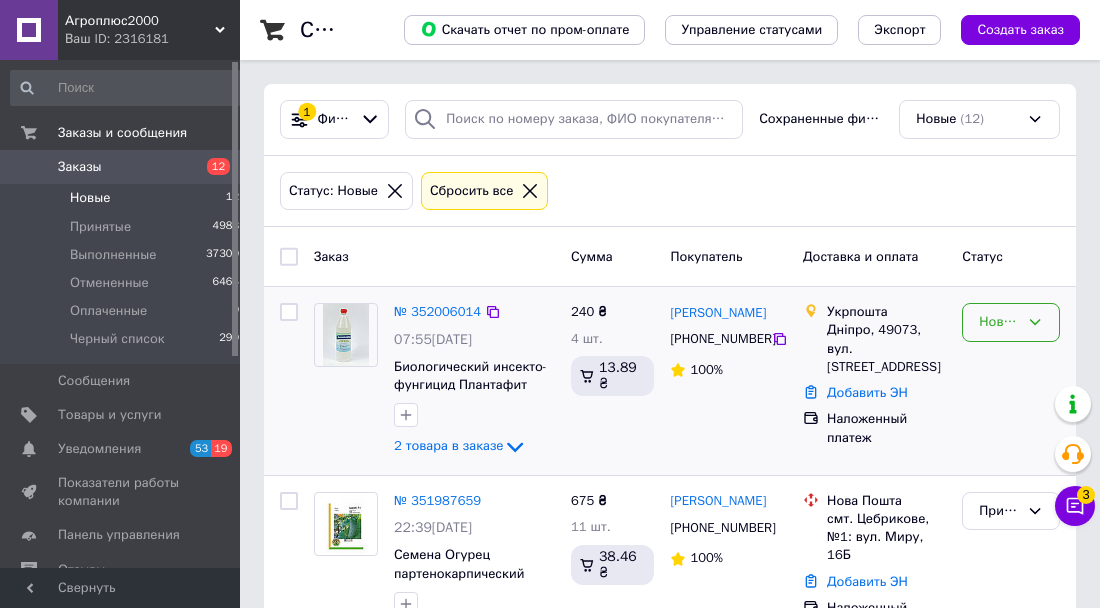click on "Новый" at bounding box center (1011, 322) 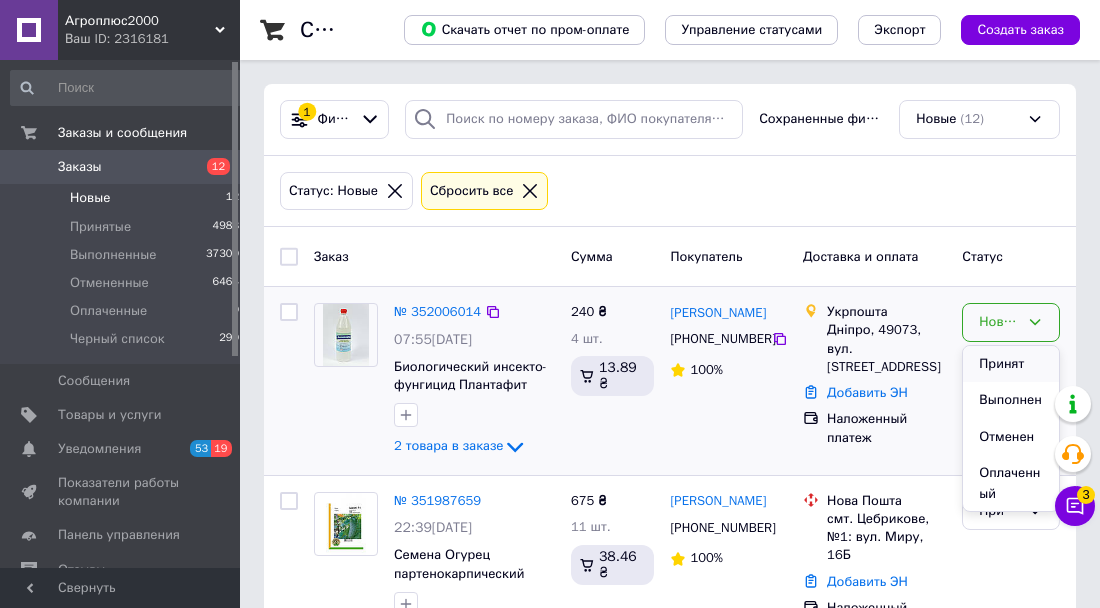 click on "Принят" at bounding box center [1011, 364] 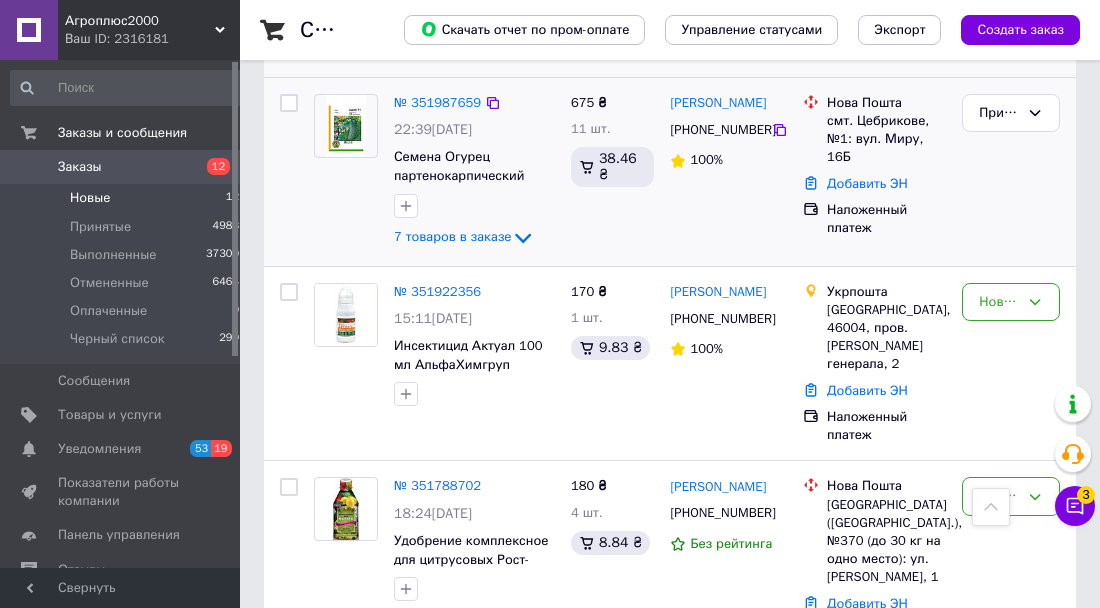 scroll, scrollTop: 0, scrollLeft: 0, axis: both 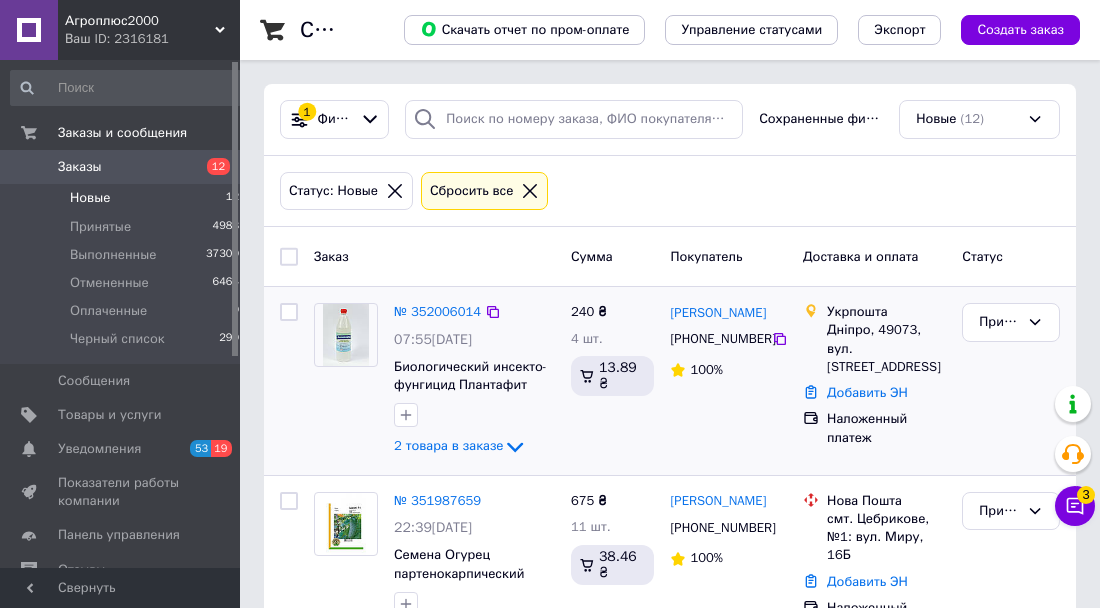 click 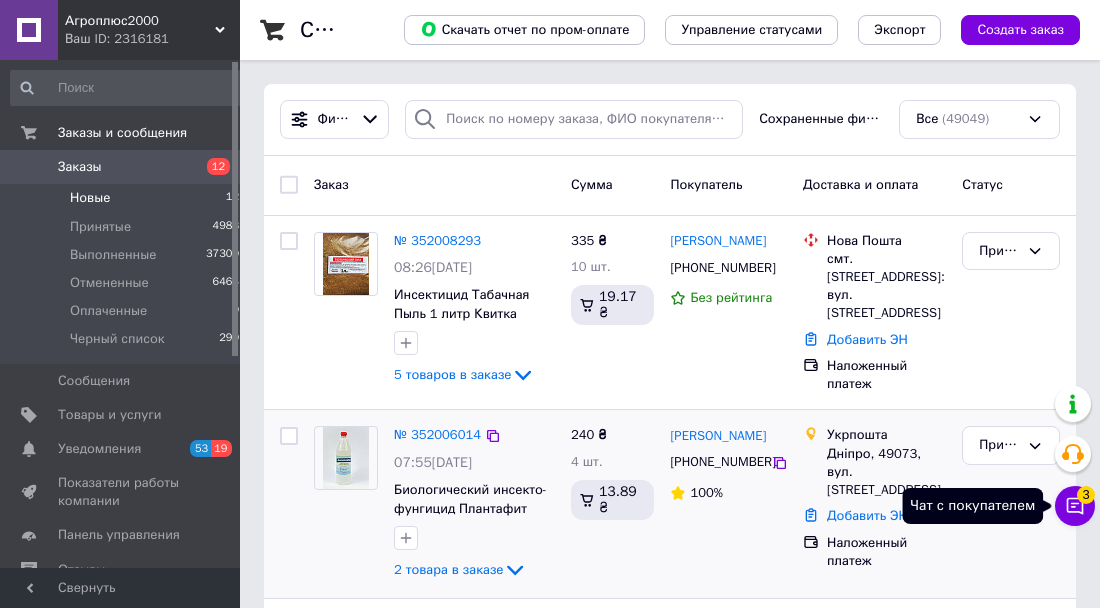 click 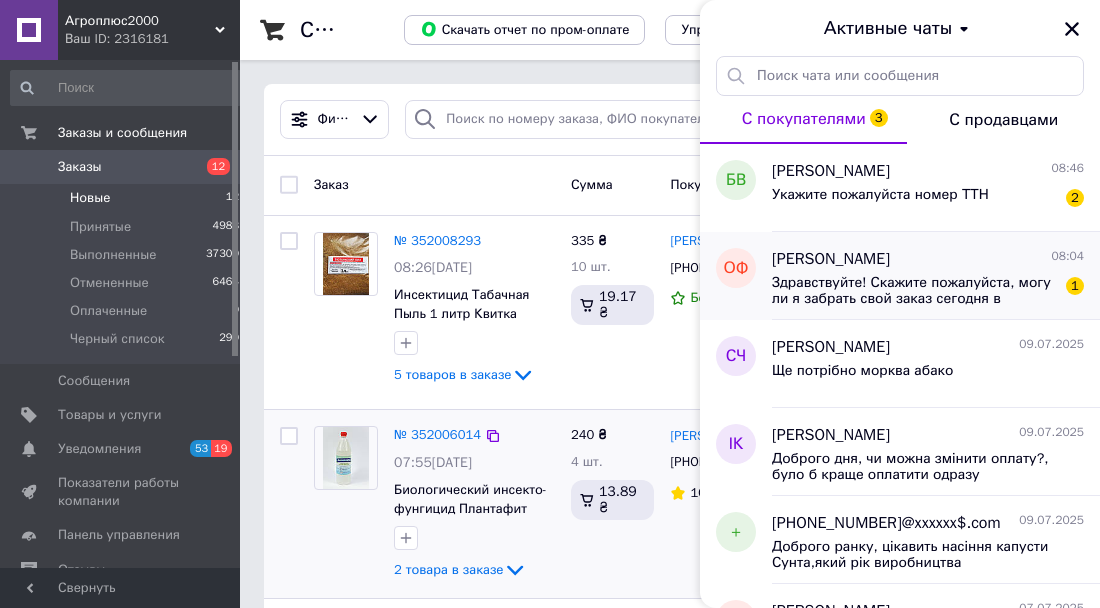 click on "Здравствуйте! Скажите пожалуйста, могу ли я забрать свой заказ сегодня в магазине? Его уже подвезли?" at bounding box center [914, 291] 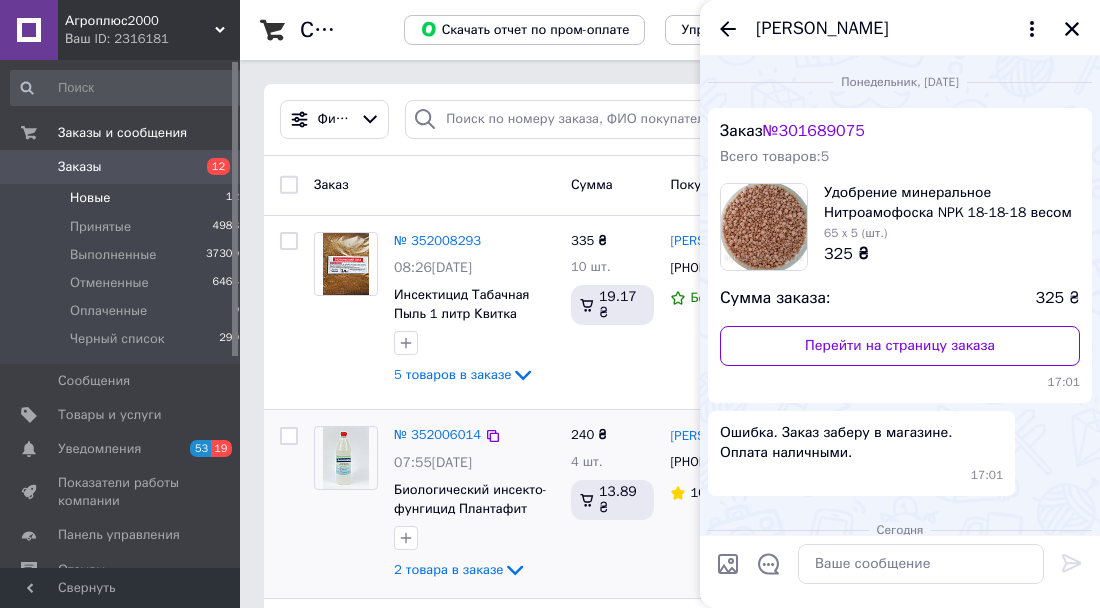 scroll, scrollTop: 239, scrollLeft: 0, axis: vertical 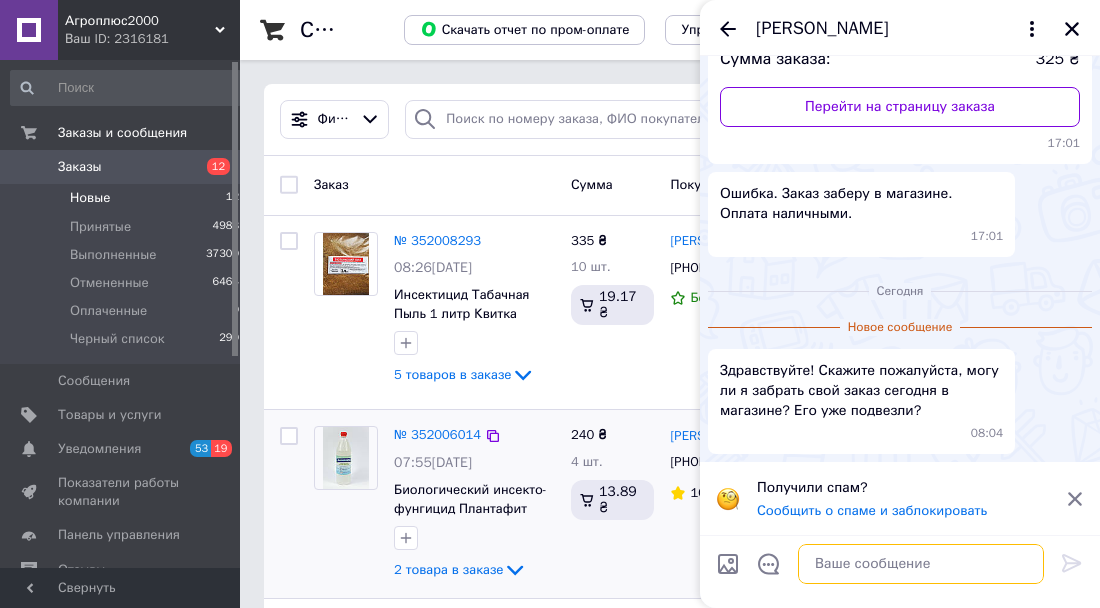 click at bounding box center (921, 564) 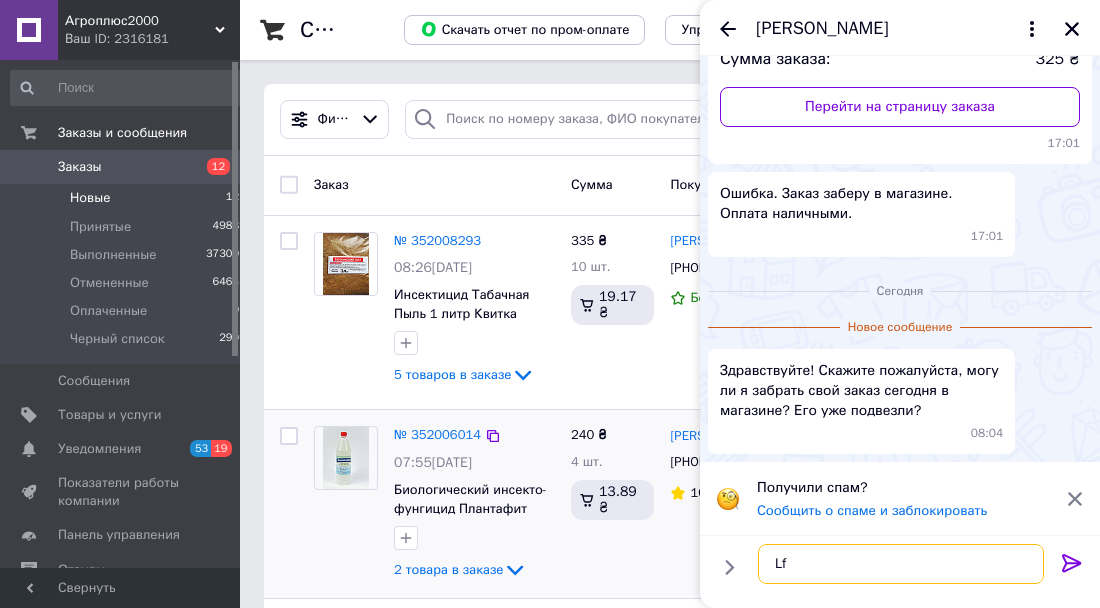 type on "L" 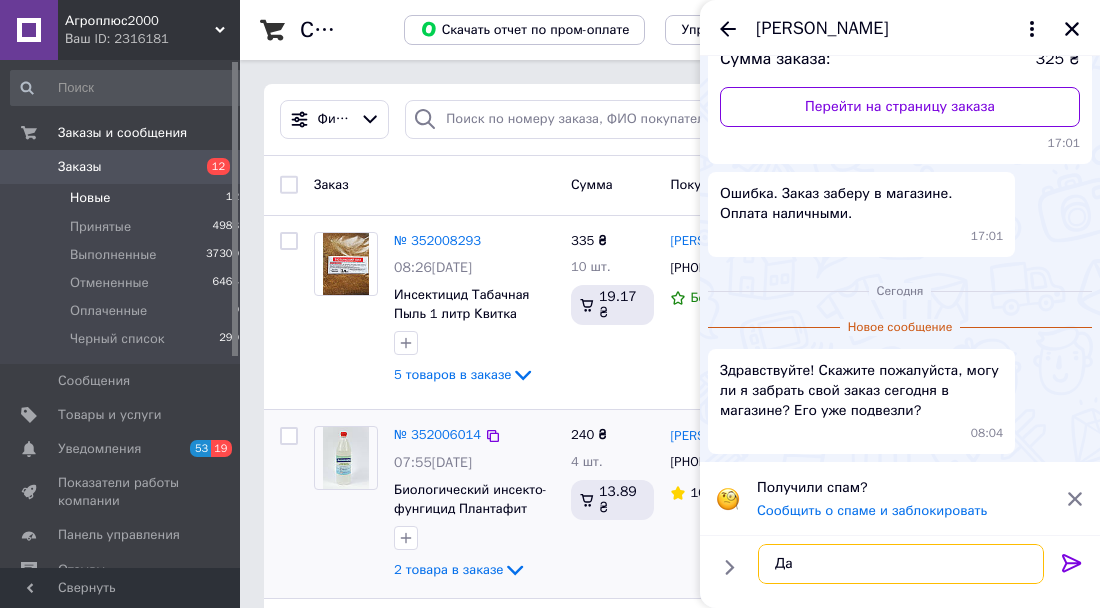 type on "Да" 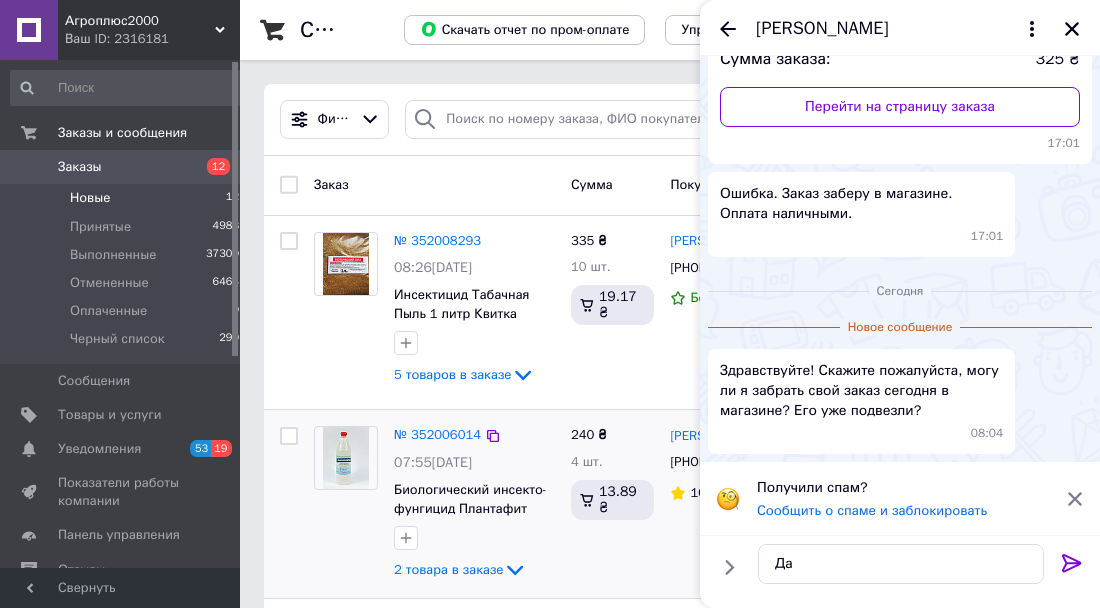 click 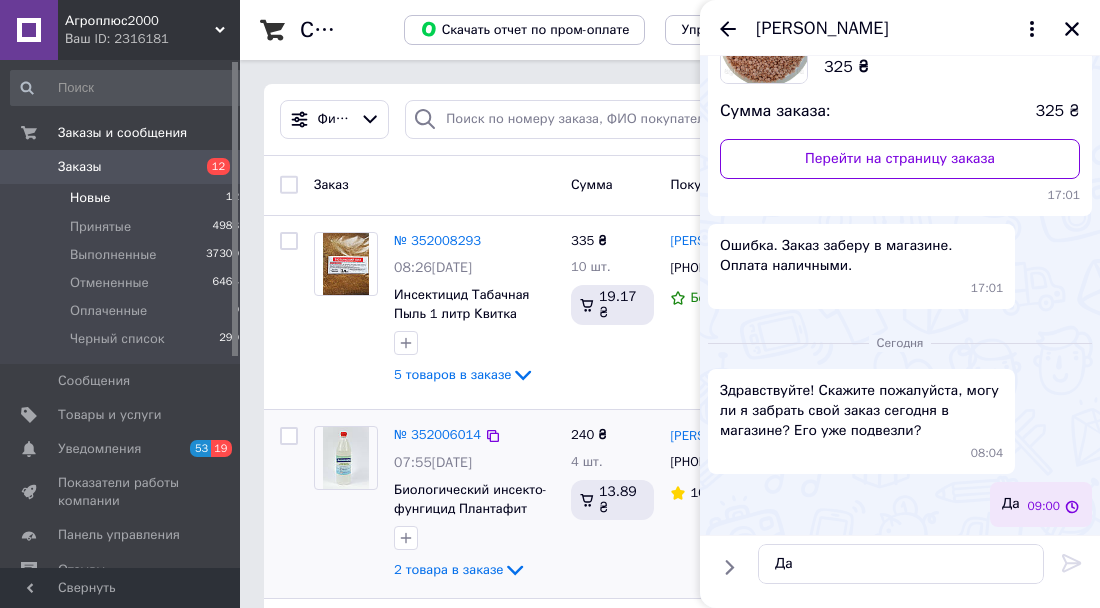 type 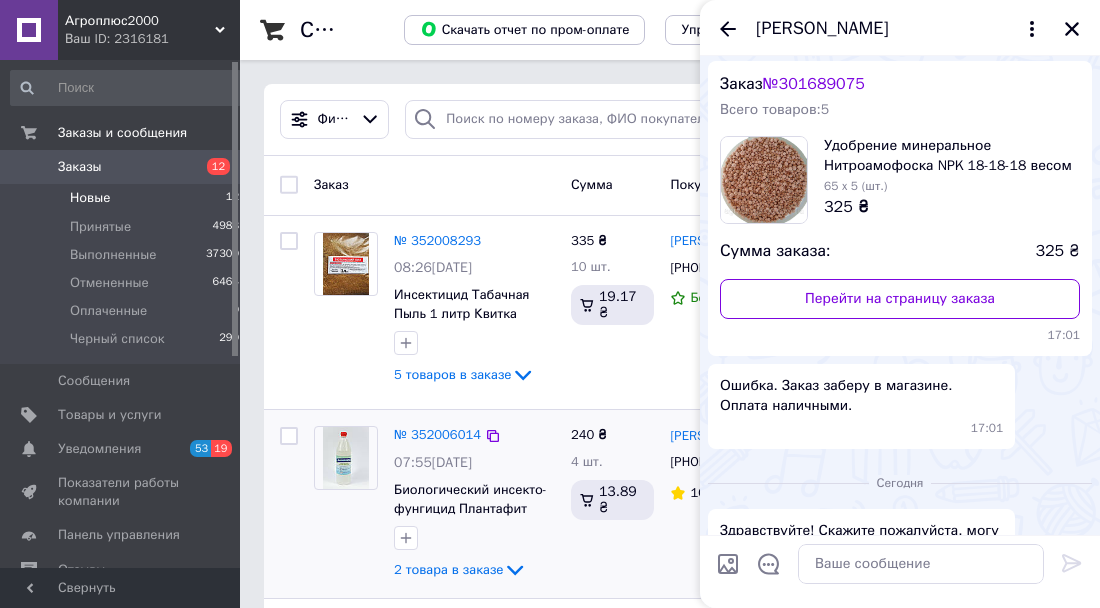 scroll, scrollTop: 0, scrollLeft: 0, axis: both 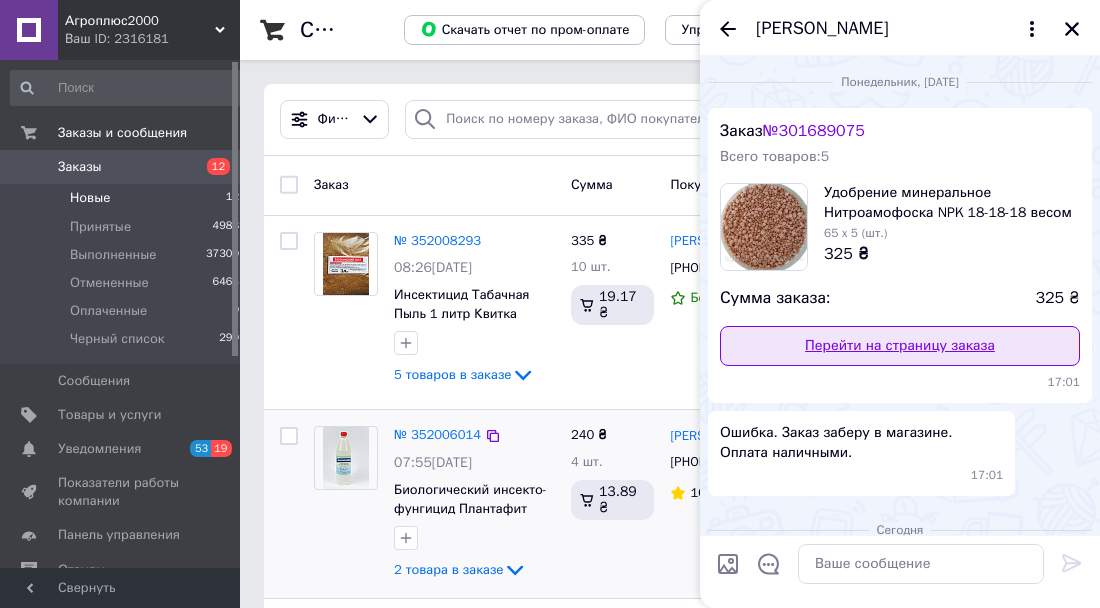click on "Перейти на страницу заказа" at bounding box center (900, 346) 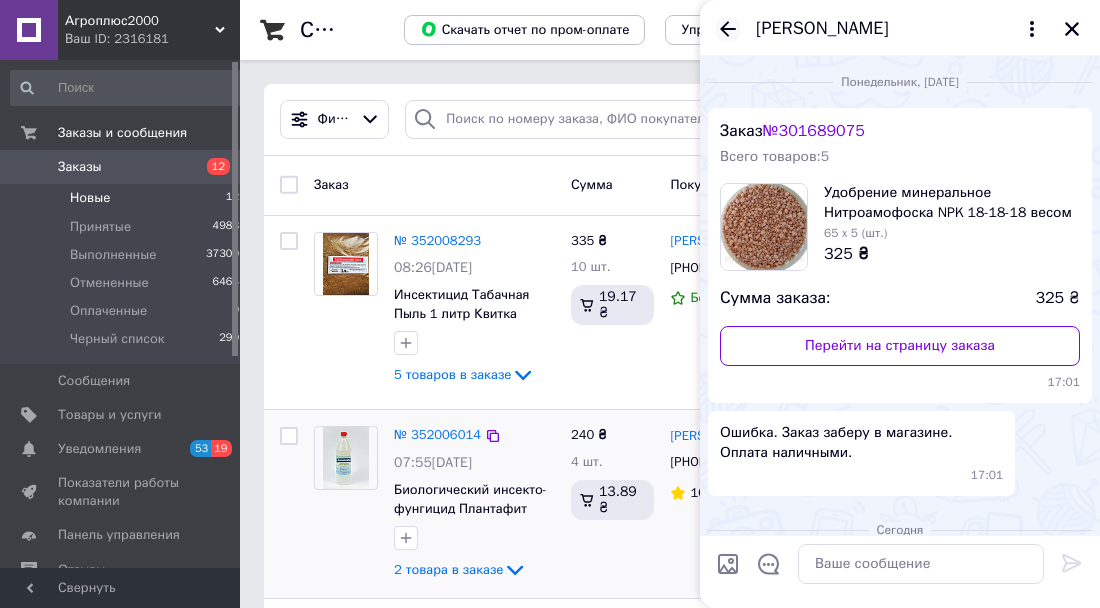 click 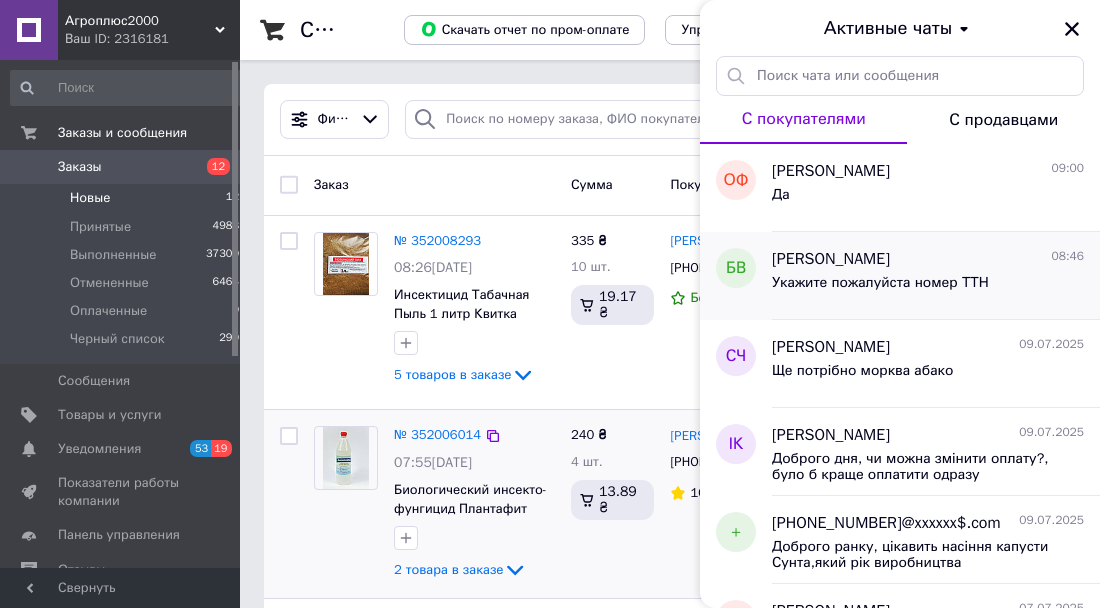 click on "Укажите пожалуйста  номер ТТН" at bounding box center (880, 283) 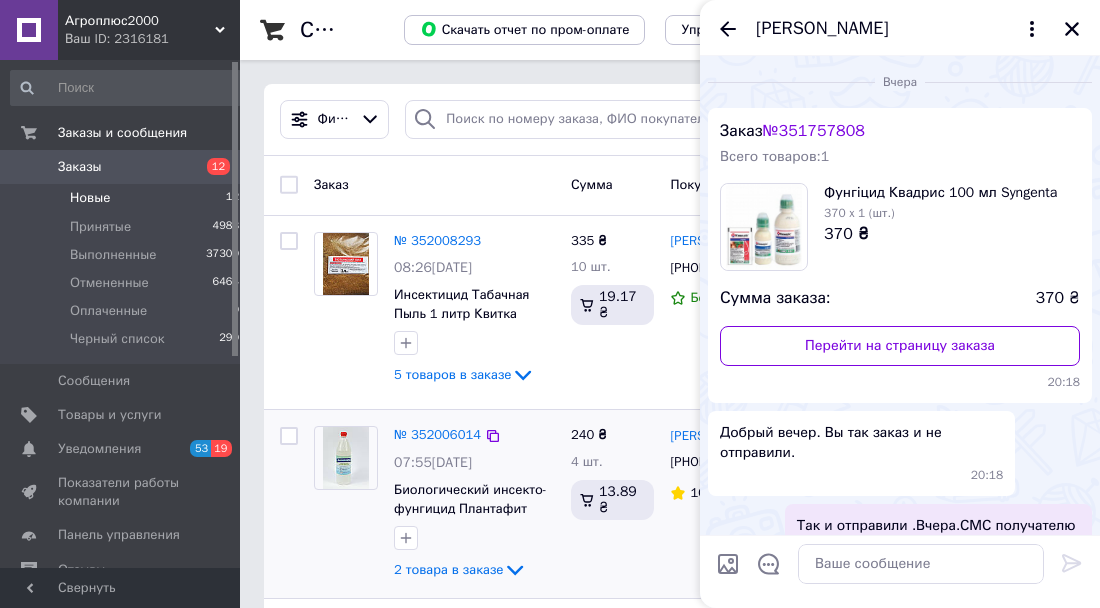 scroll, scrollTop: 259, scrollLeft: 0, axis: vertical 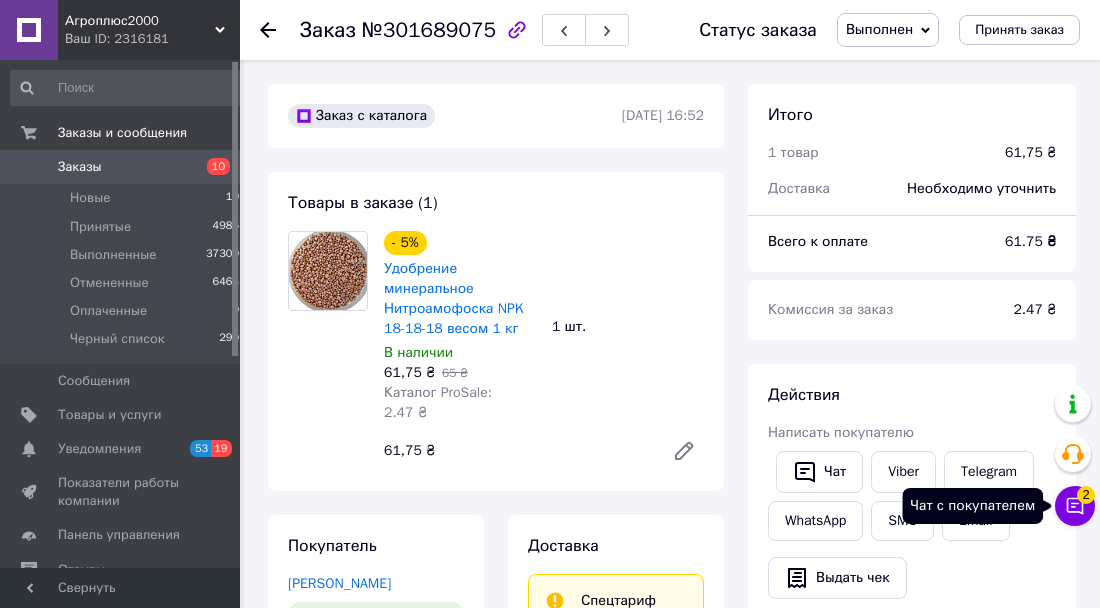 click 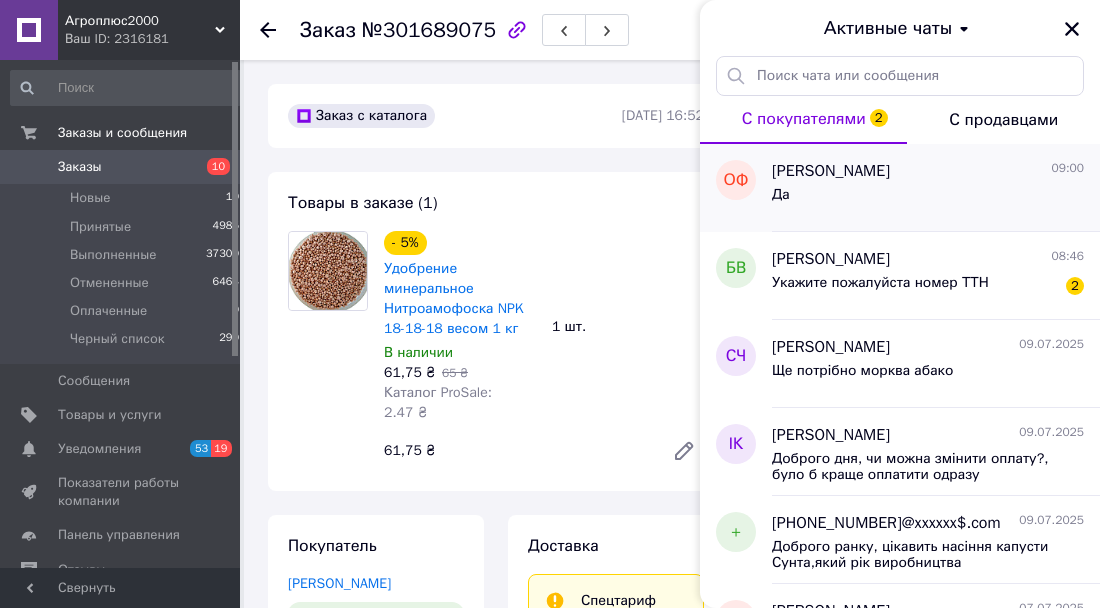 click on "[PERSON_NAME]" at bounding box center (831, 171) 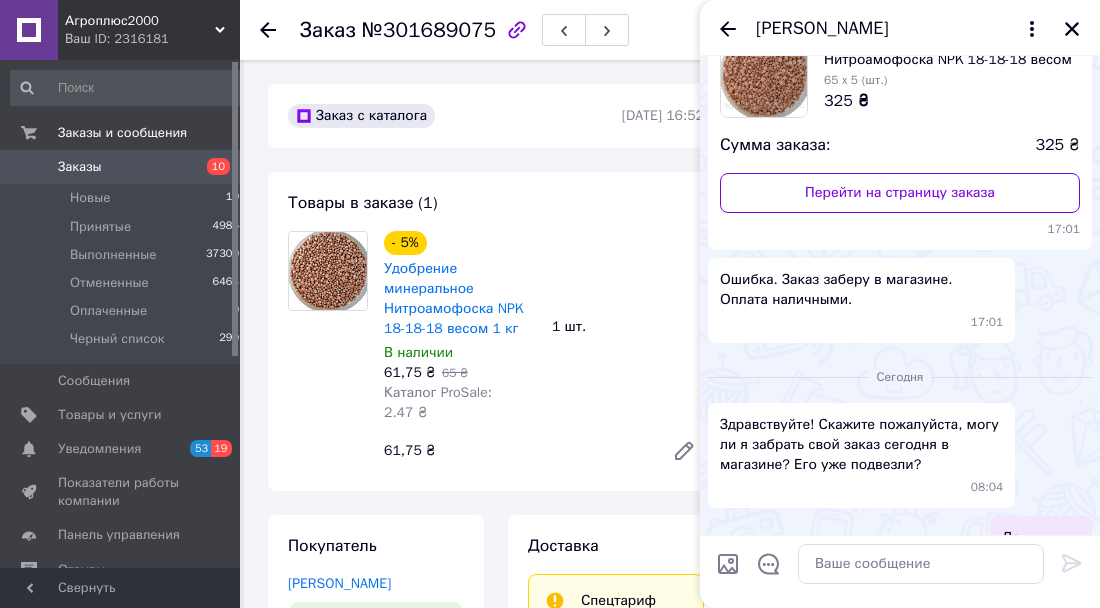 scroll, scrollTop: 187, scrollLeft: 0, axis: vertical 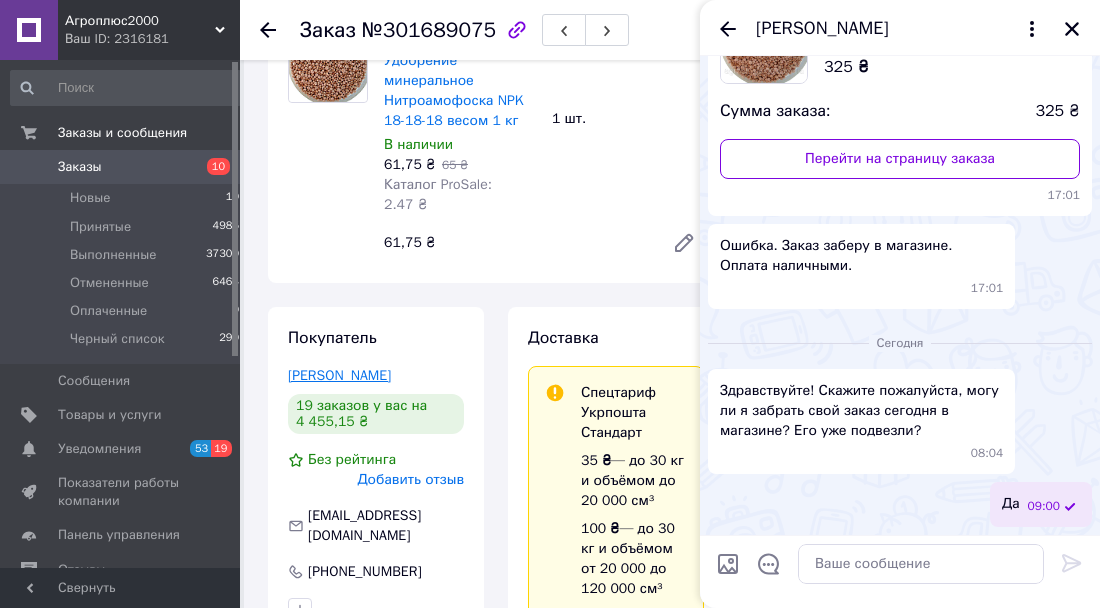 click on "Федорова Елена" at bounding box center (339, 375) 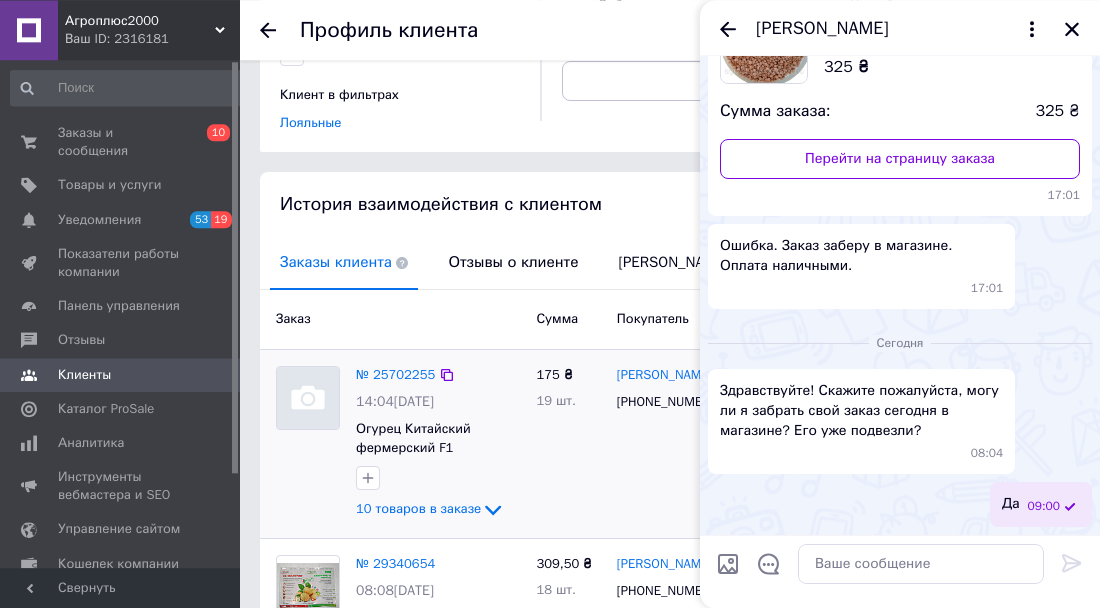 scroll, scrollTop: 520, scrollLeft: 0, axis: vertical 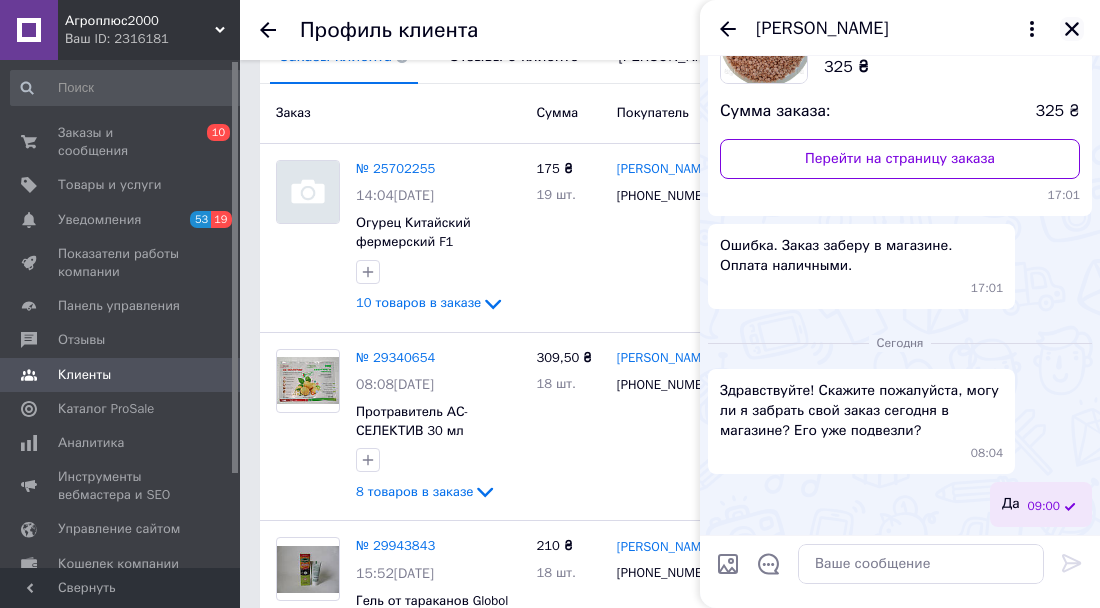 click 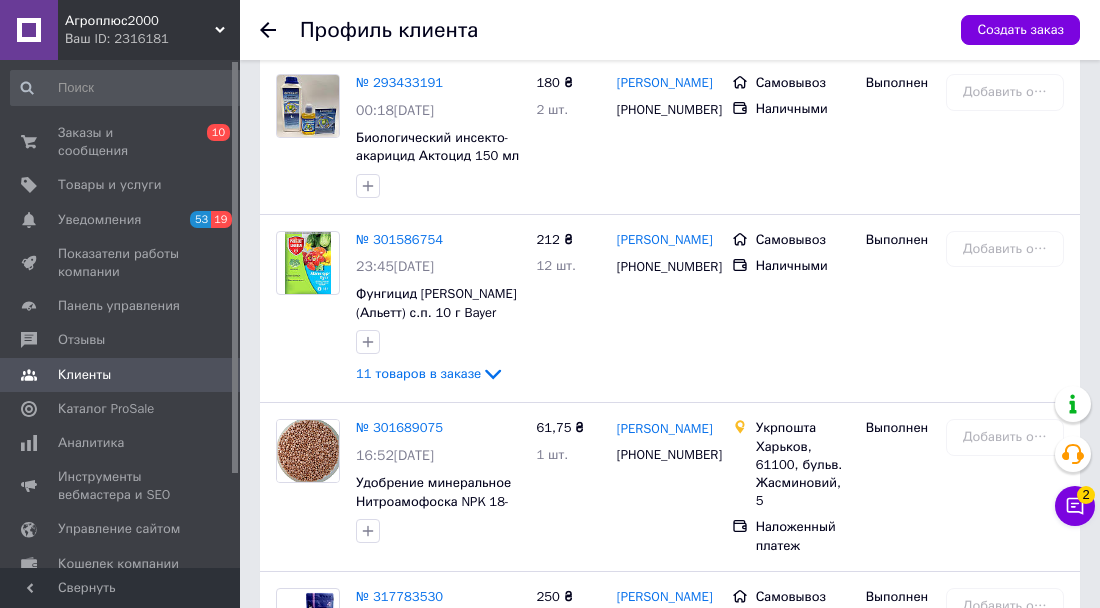 scroll, scrollTop: 3820, scrollLeft: 0, axis: vertical 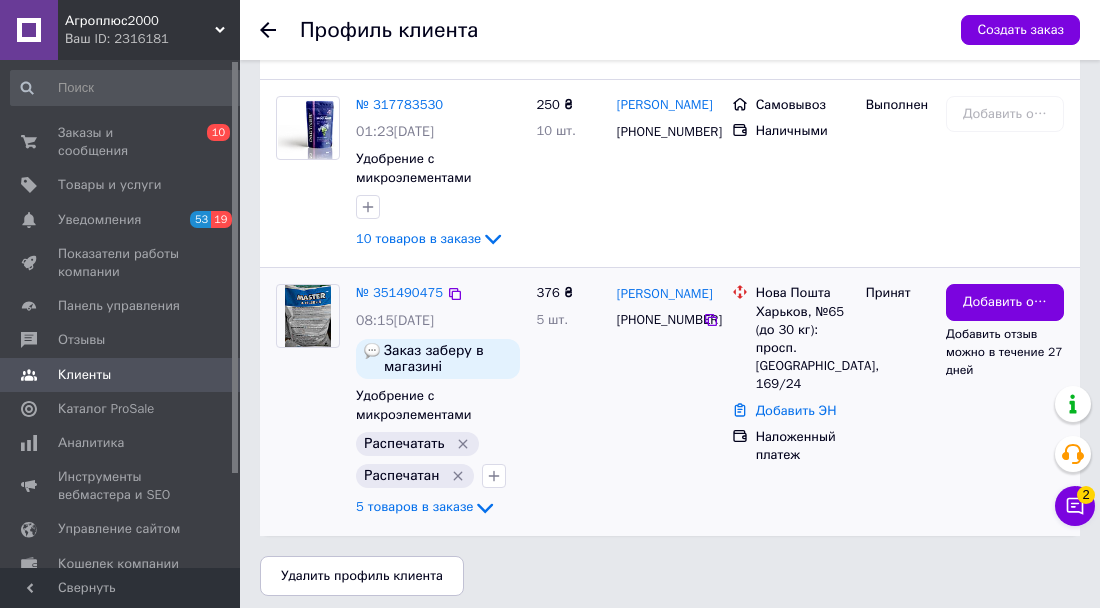 click at bounding box center [308, 316] 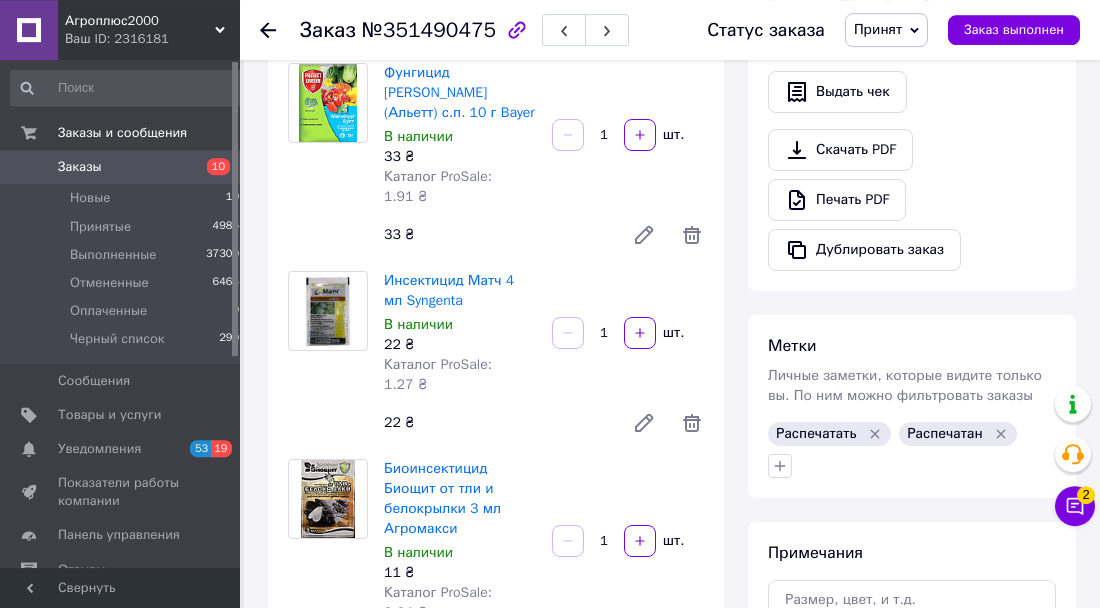 scroll, scrollTop: 936, scrollLeft: 0, axis: vertical 